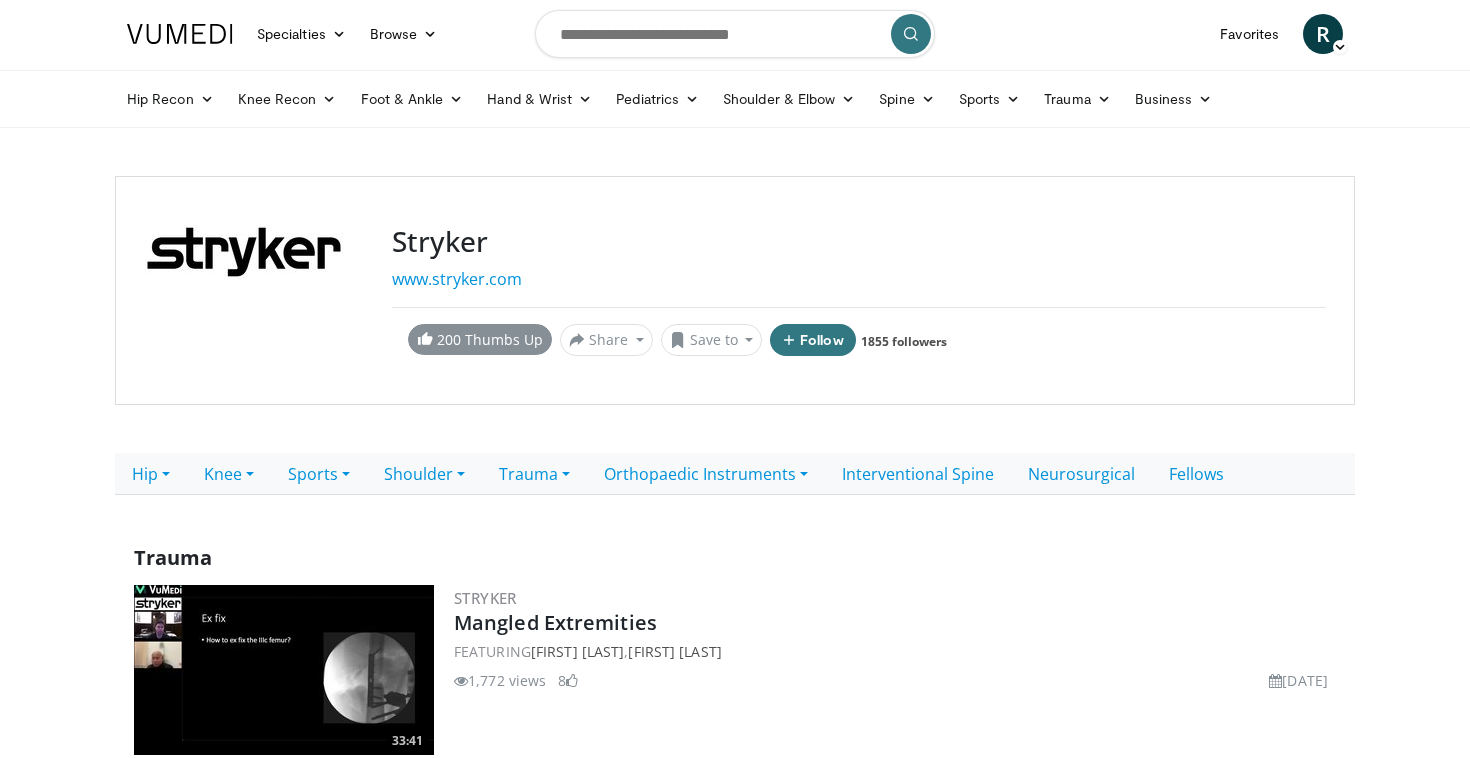 scroll, scrollTop: 0, scrollLeft: 0, axis: both 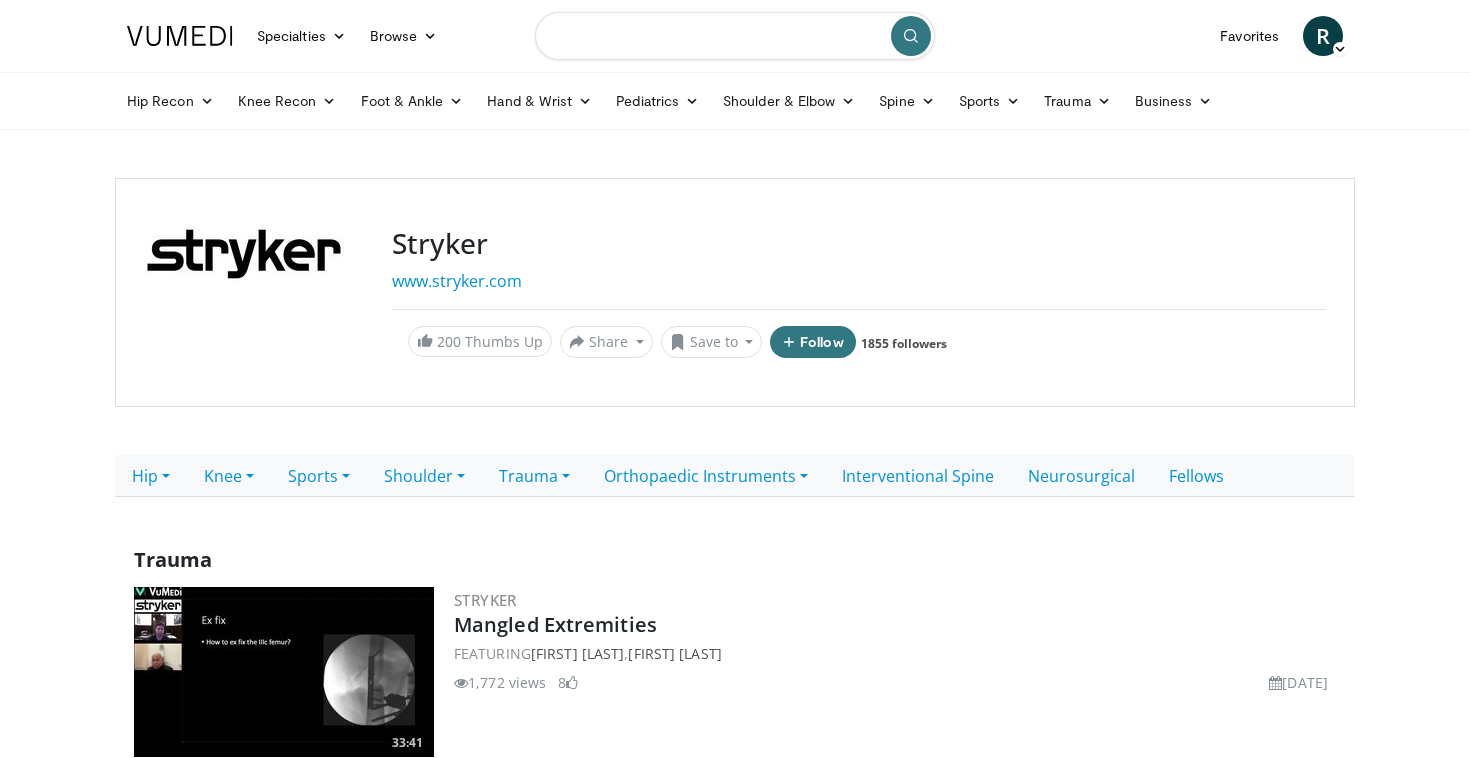 click at bounding box center (735, 36) 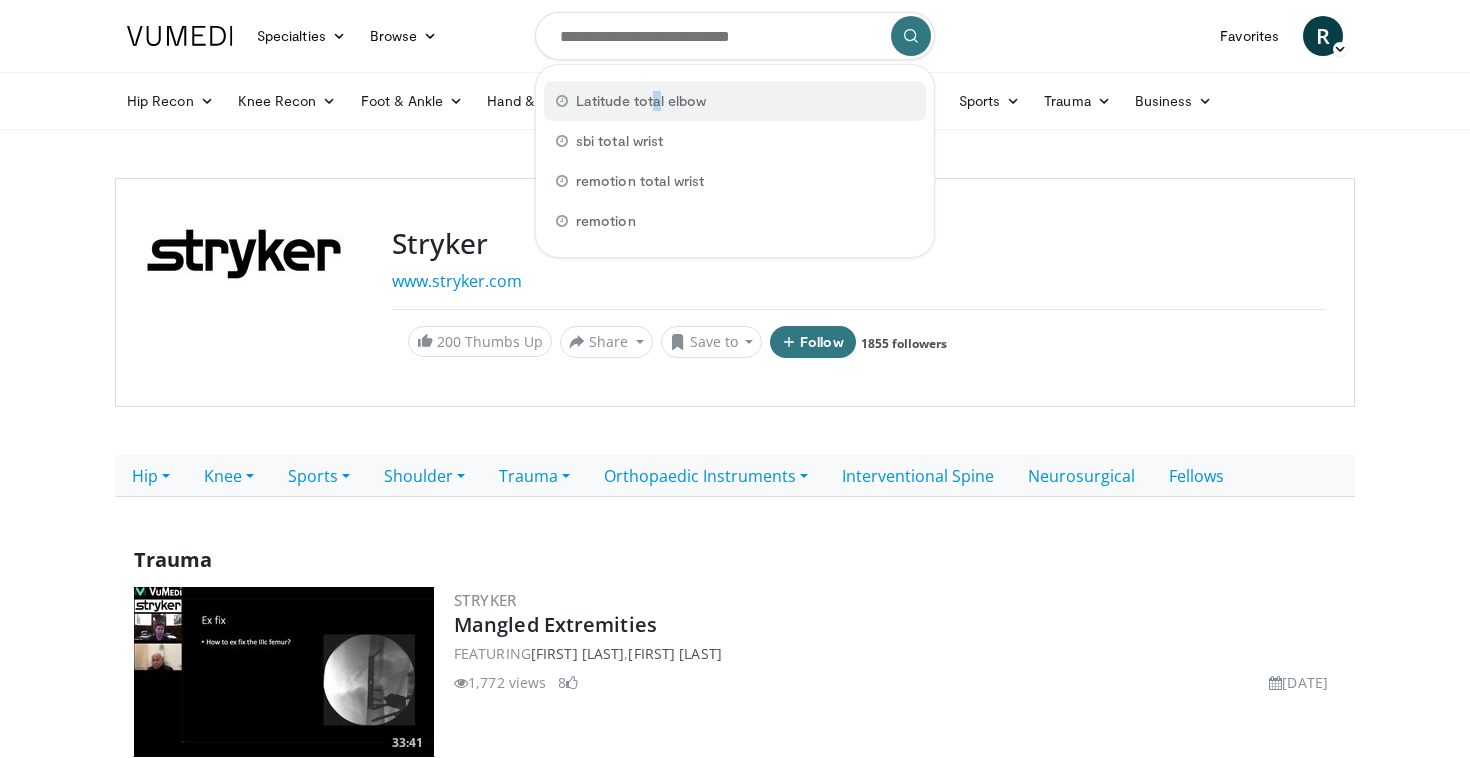 click on "Latitude total elbow" at bounding box center (641, 101) 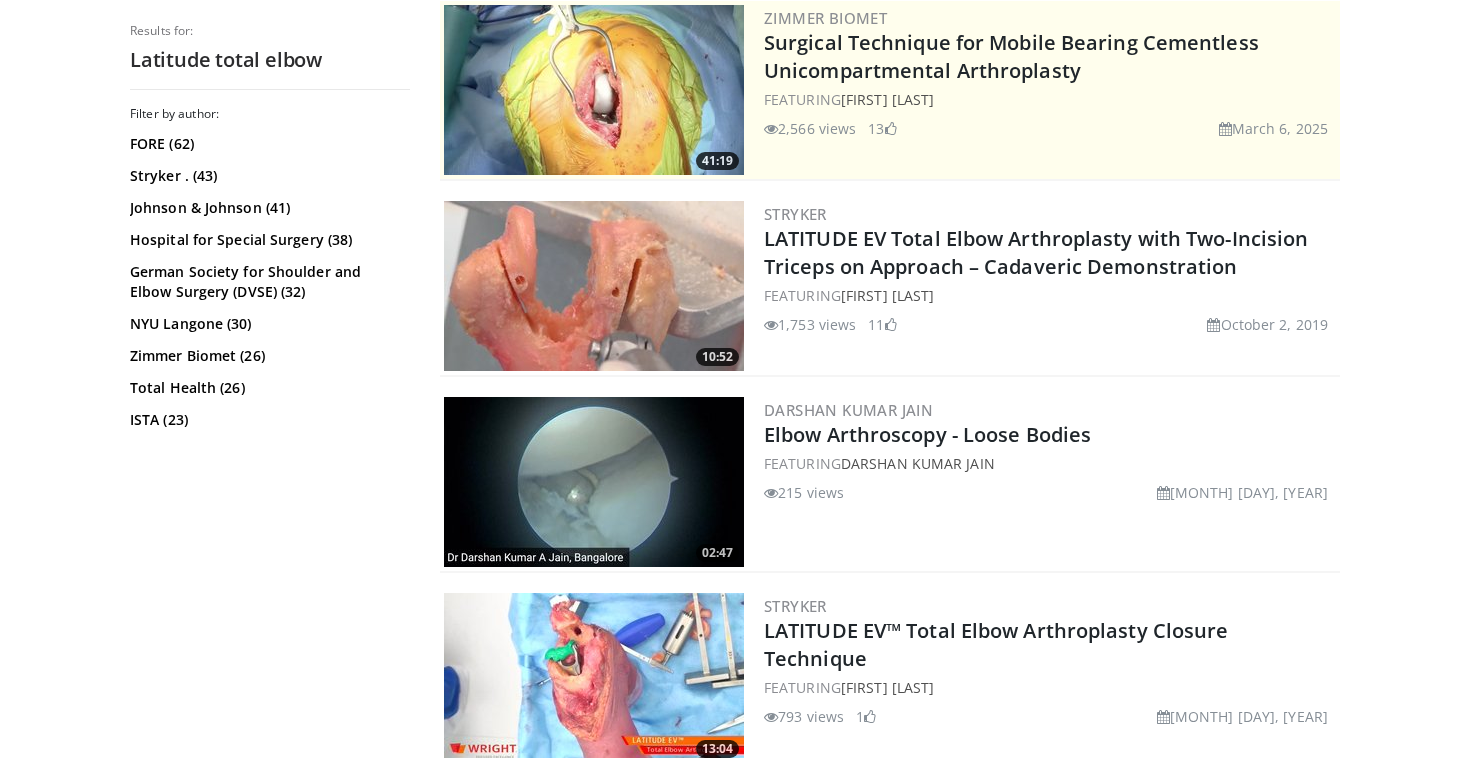scroll, scrollTop: 424, scrollLeft: 0, axis: vertical 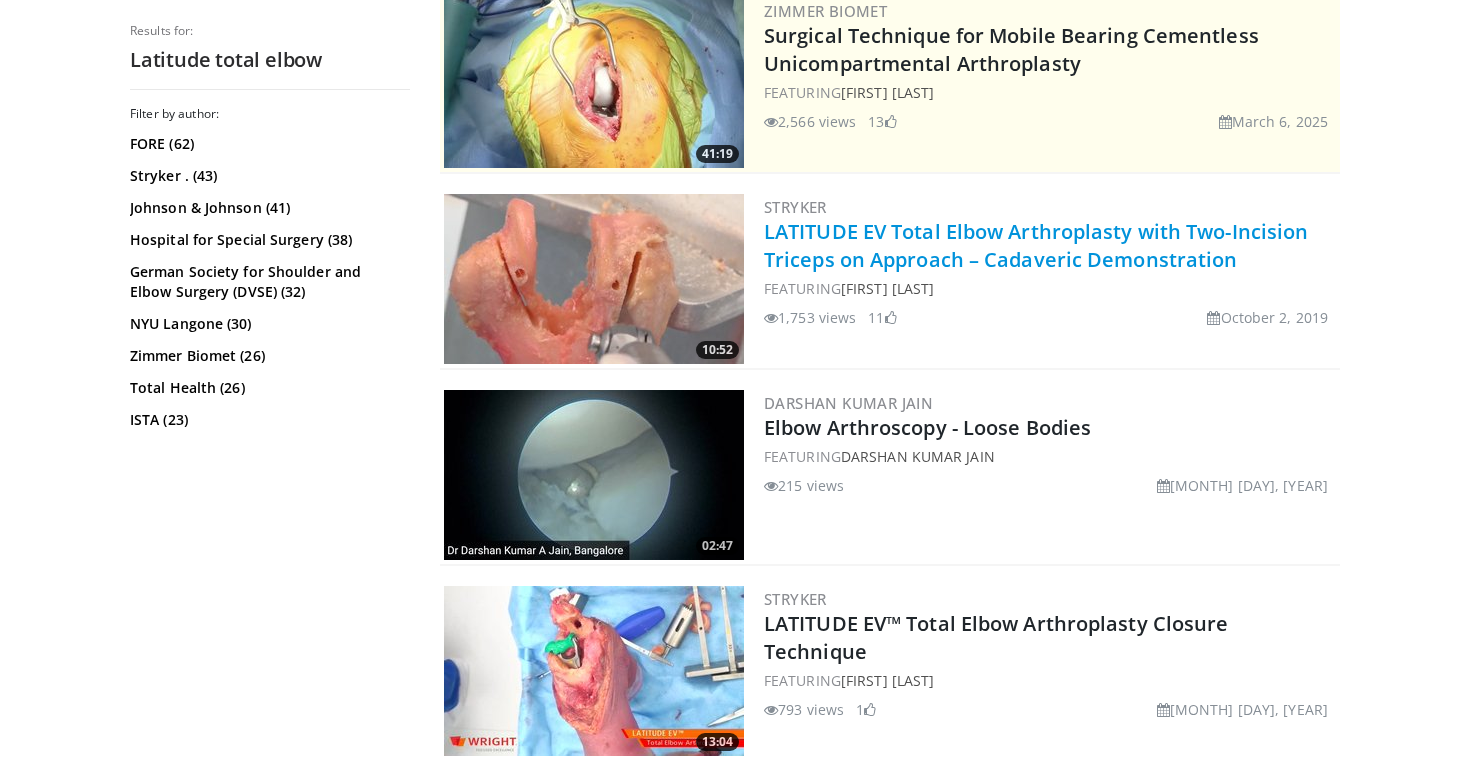 click on "LATITUDE EV Total Elbow Arthroplasty with Two-Incision Triceps on Approach – Cadaveric Demonstration" at bounding box center (1036, 245) 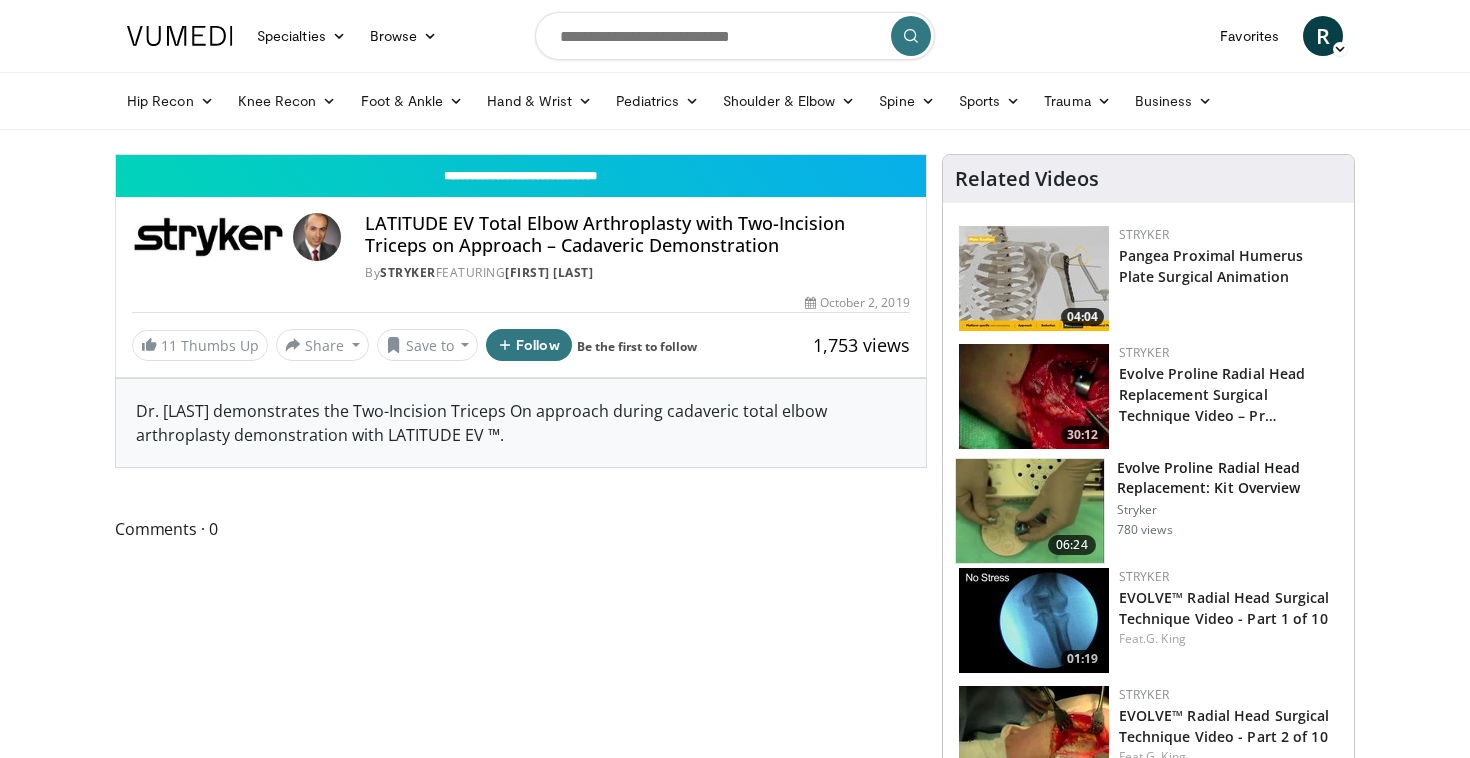 scroll, scrollTop: 0, scrollLeft: 0, axis: both 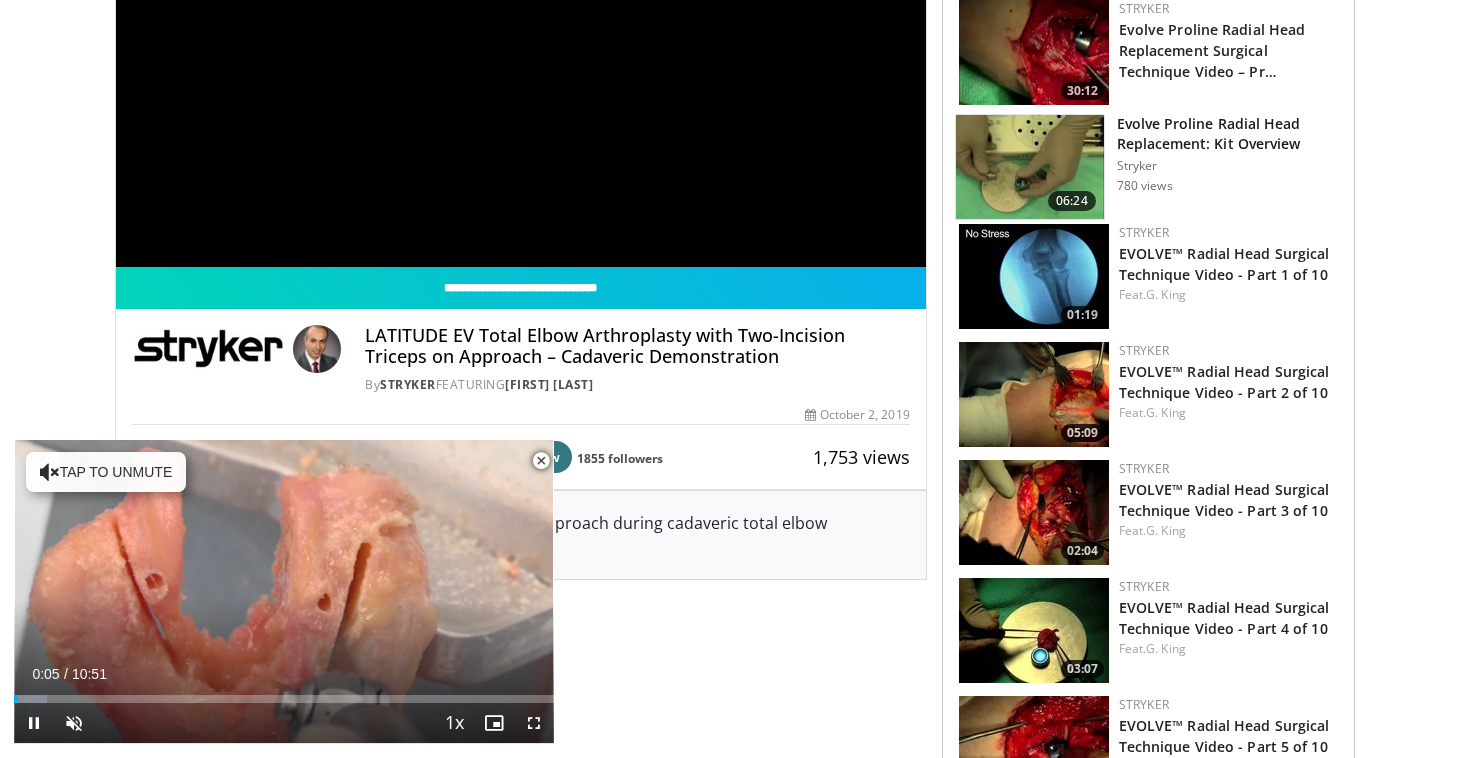 click at bounding box center [541, 461] 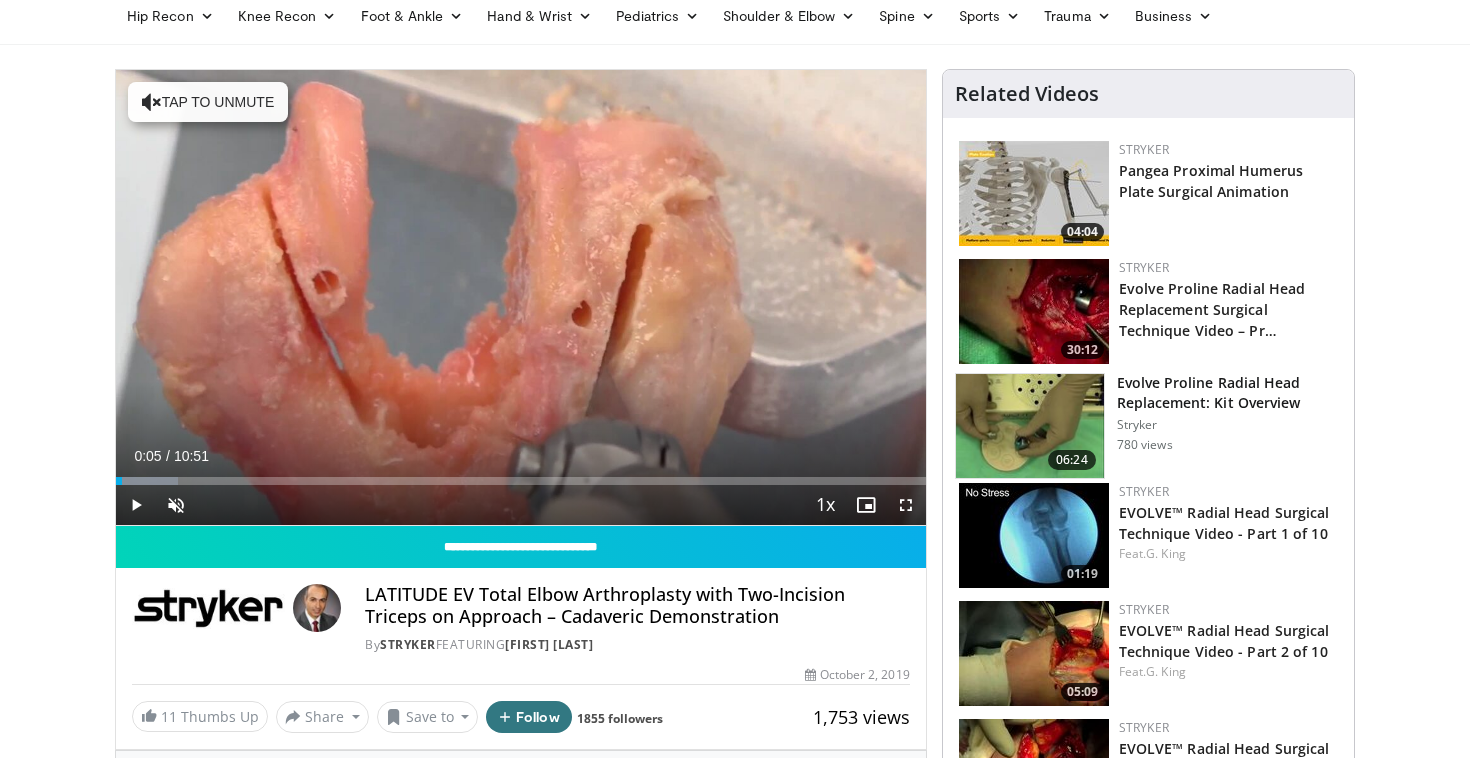 scroll, scrollTop: 82, scrollLeft: 0, axis: vertical 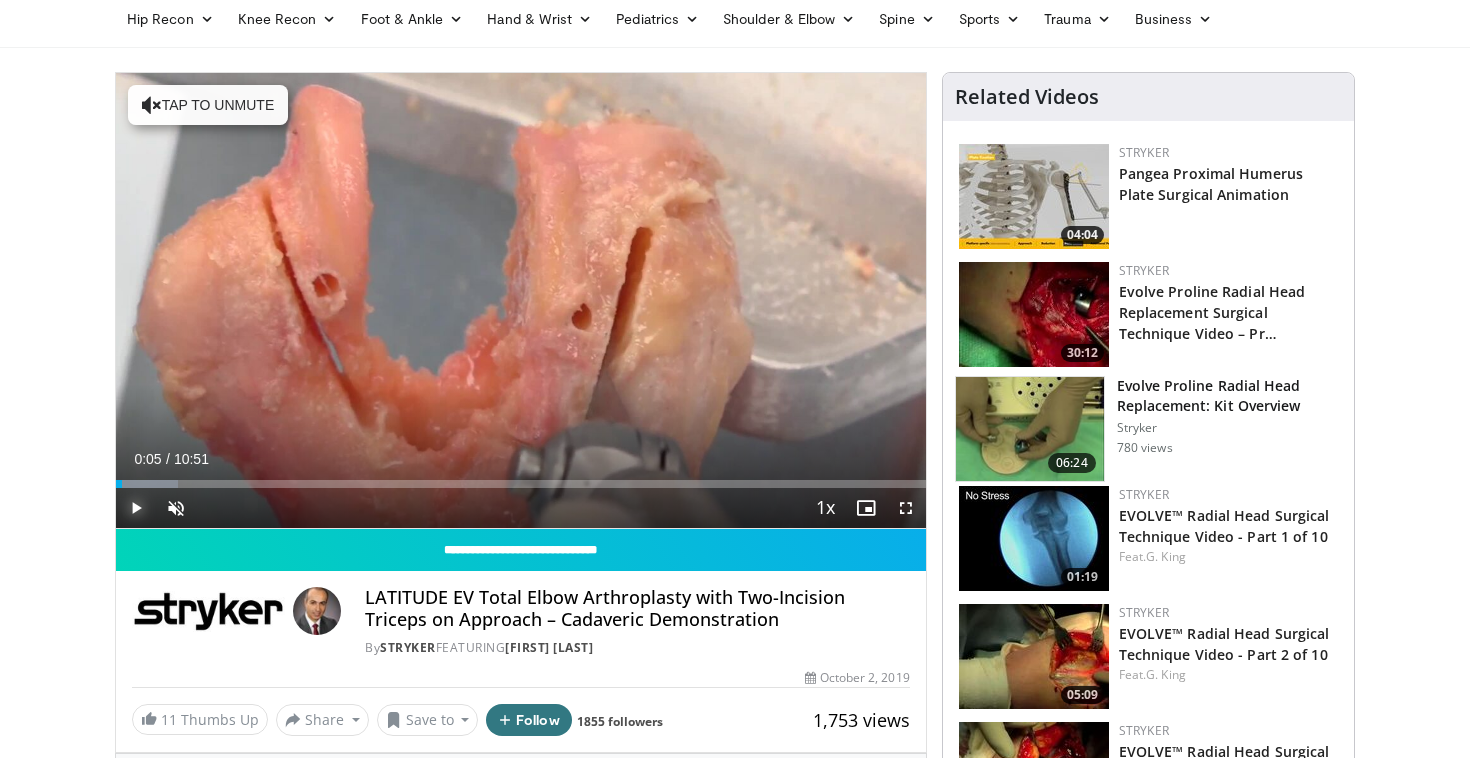 click at bounding box center [136, 508] 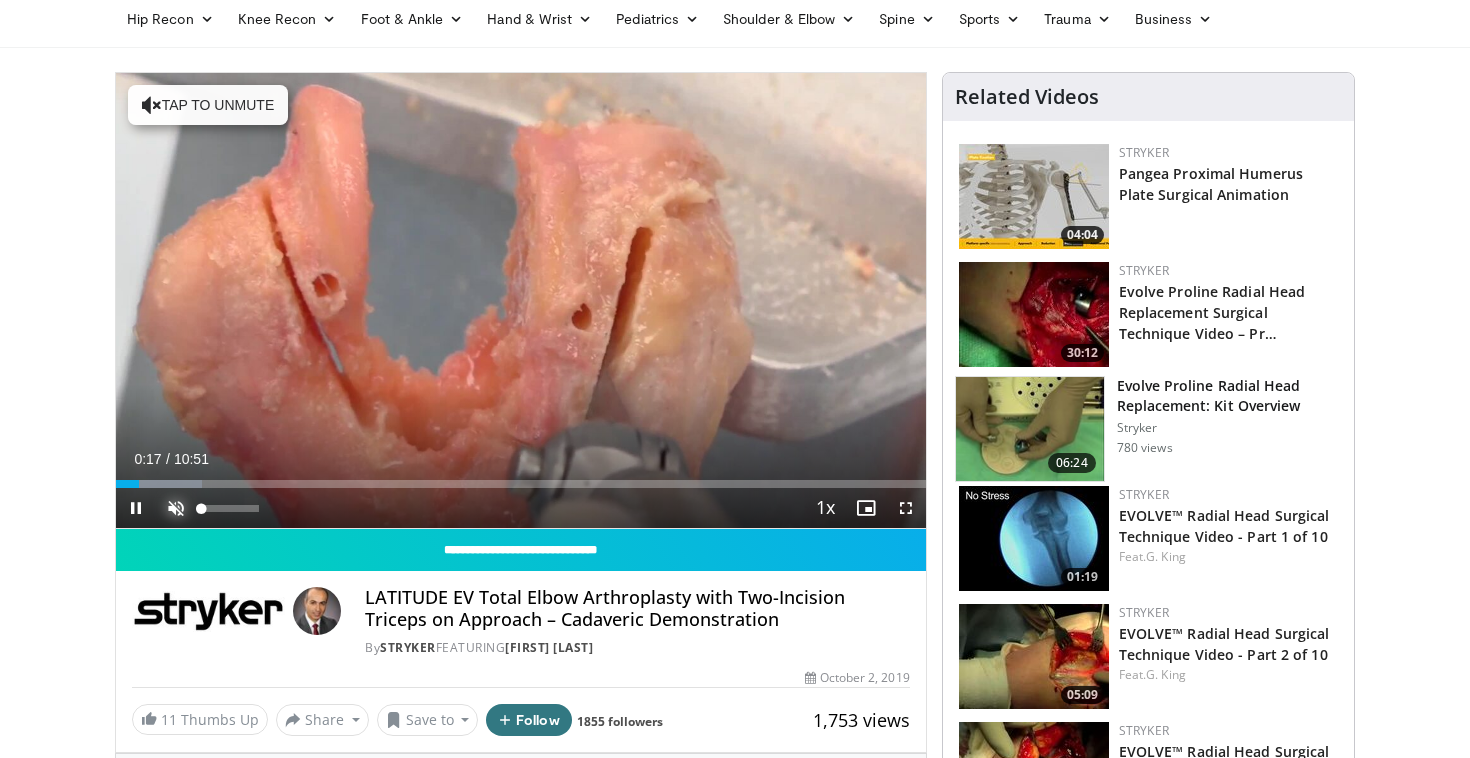 click at bounding box center (176, 508) 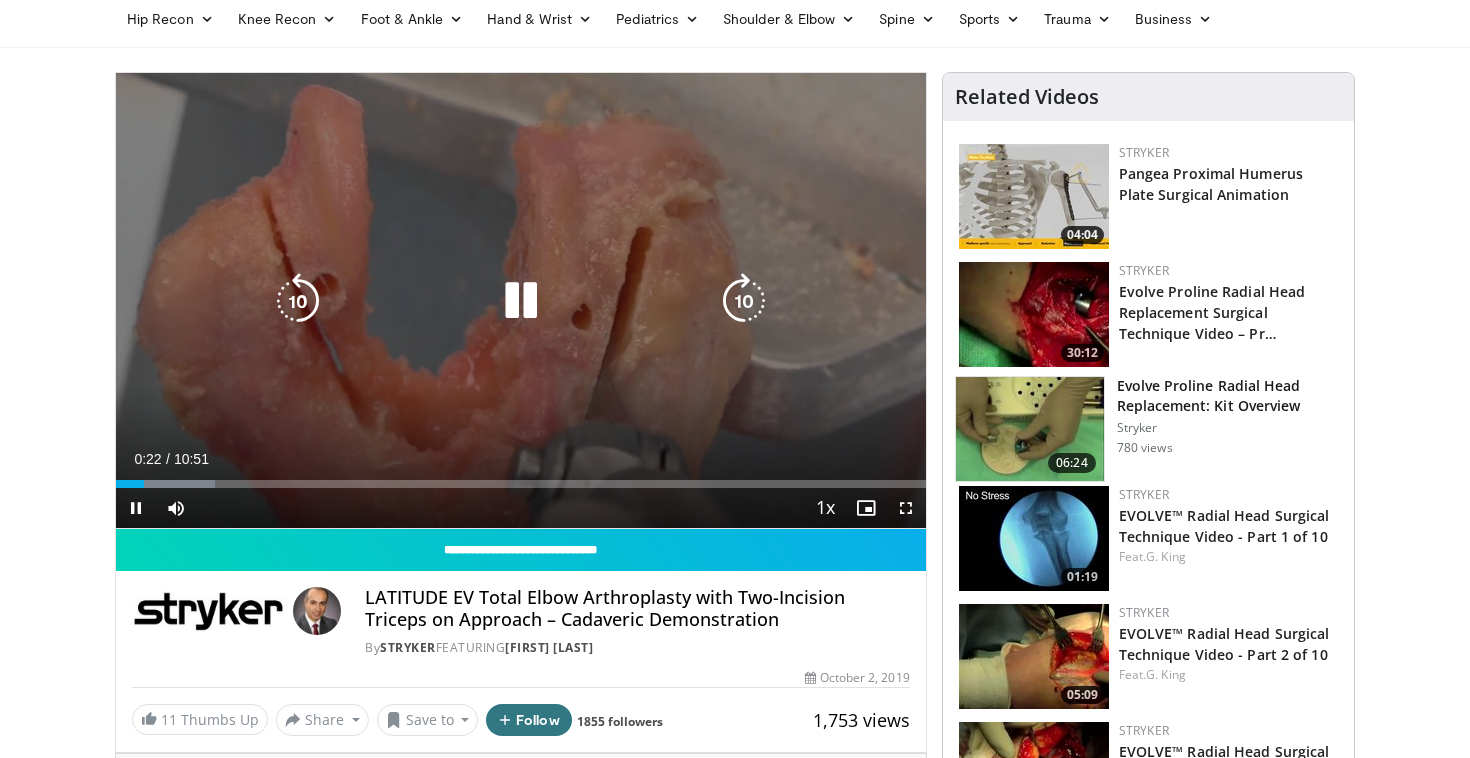 click at bounding box center [521, 301] 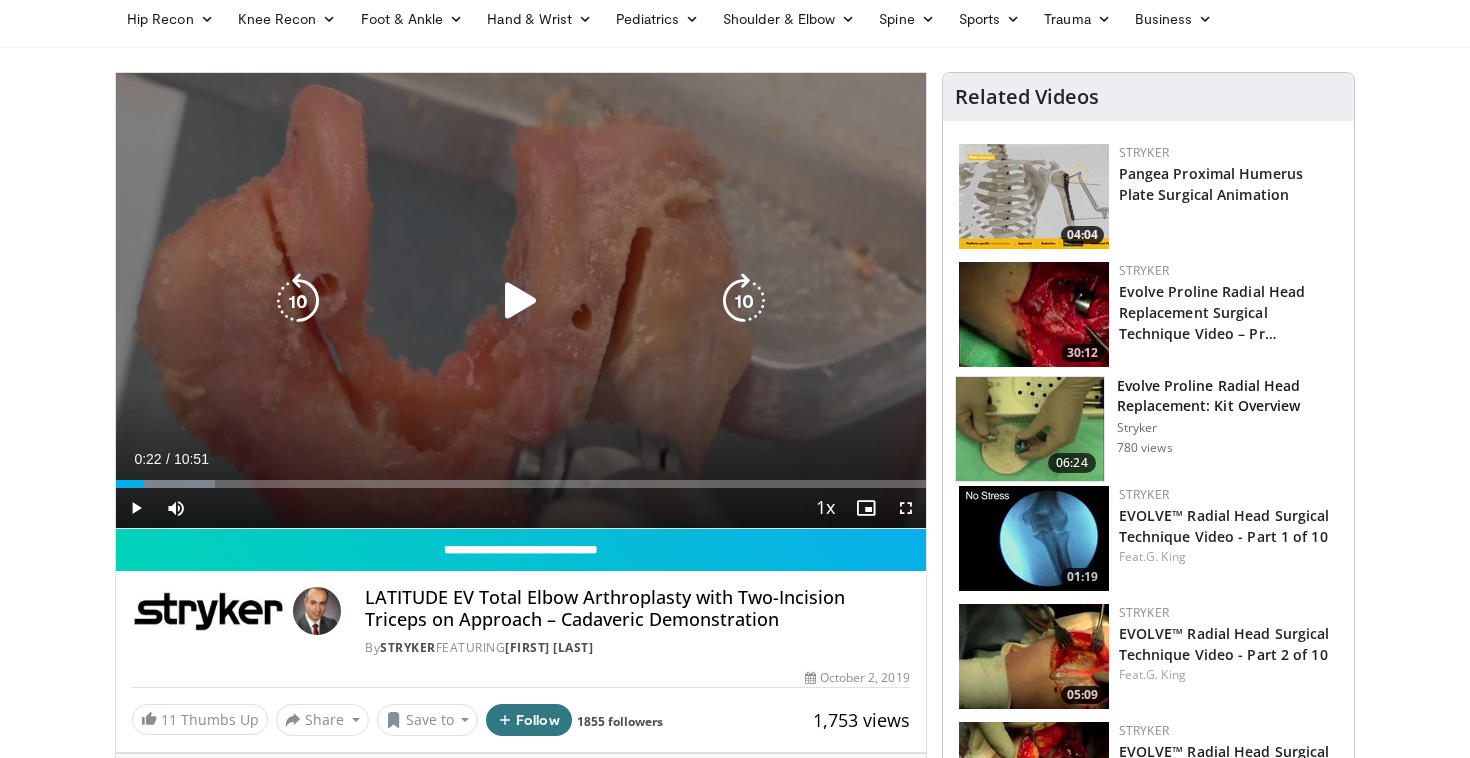click at bounding box center [521, 301] 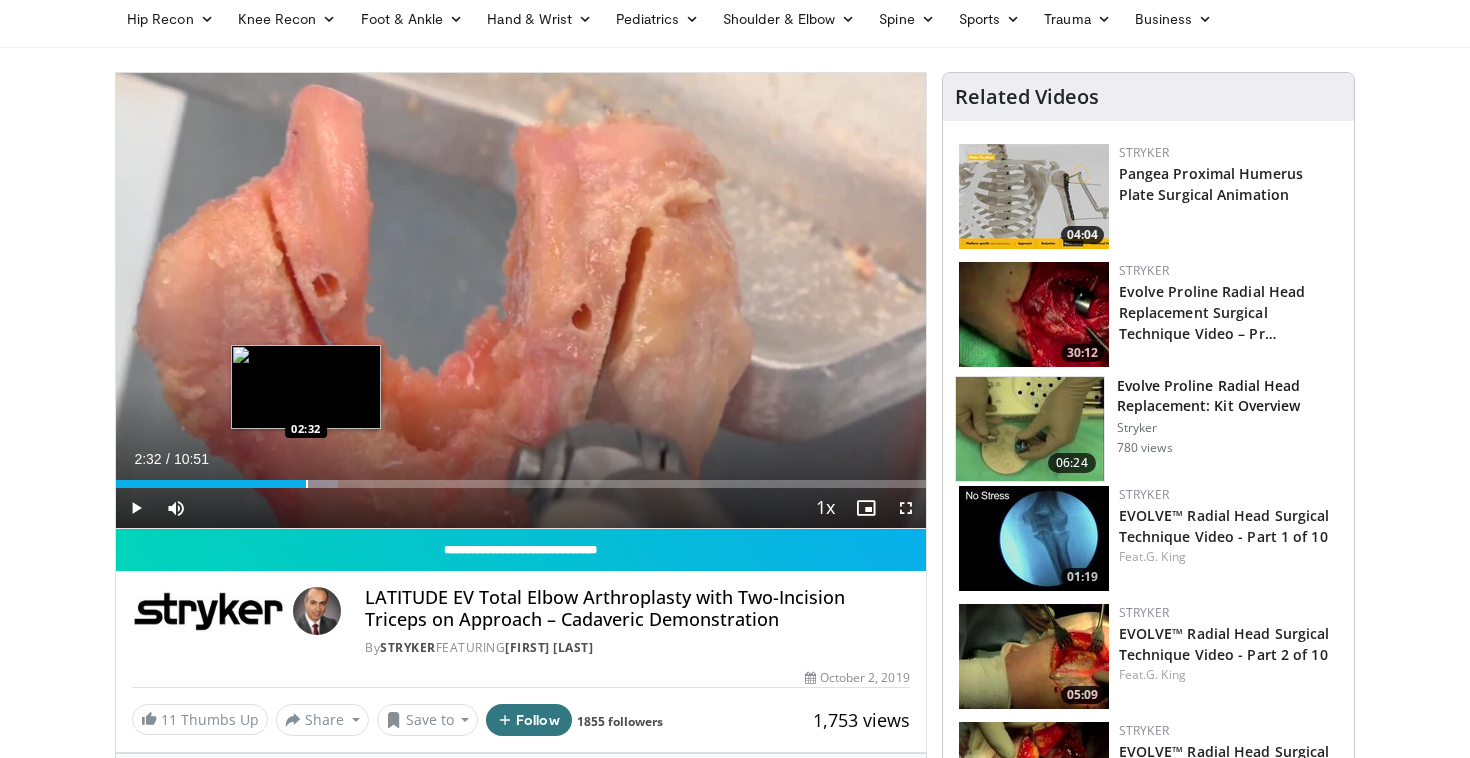 click at bounding box center (307, 484) 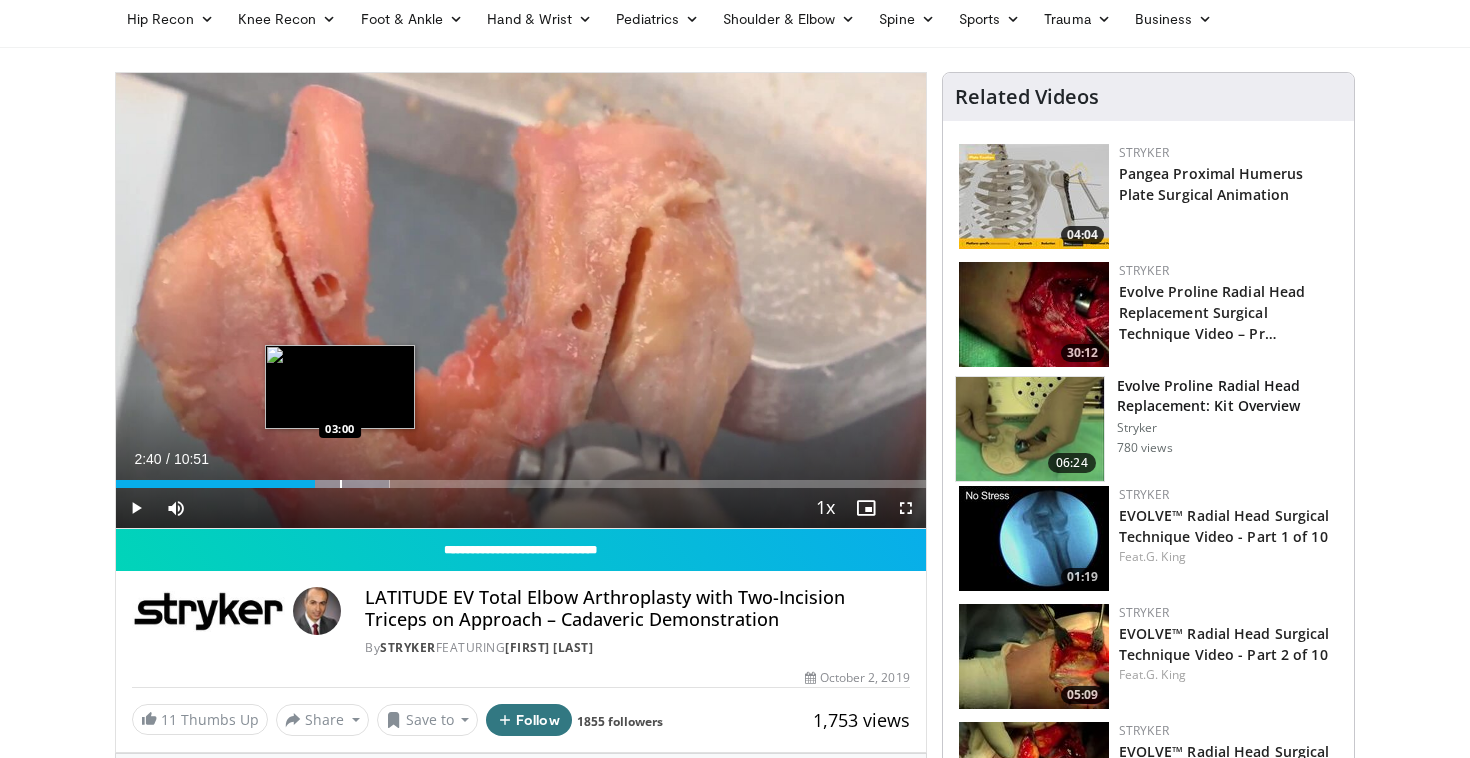 click at bounding box center [341, 484] 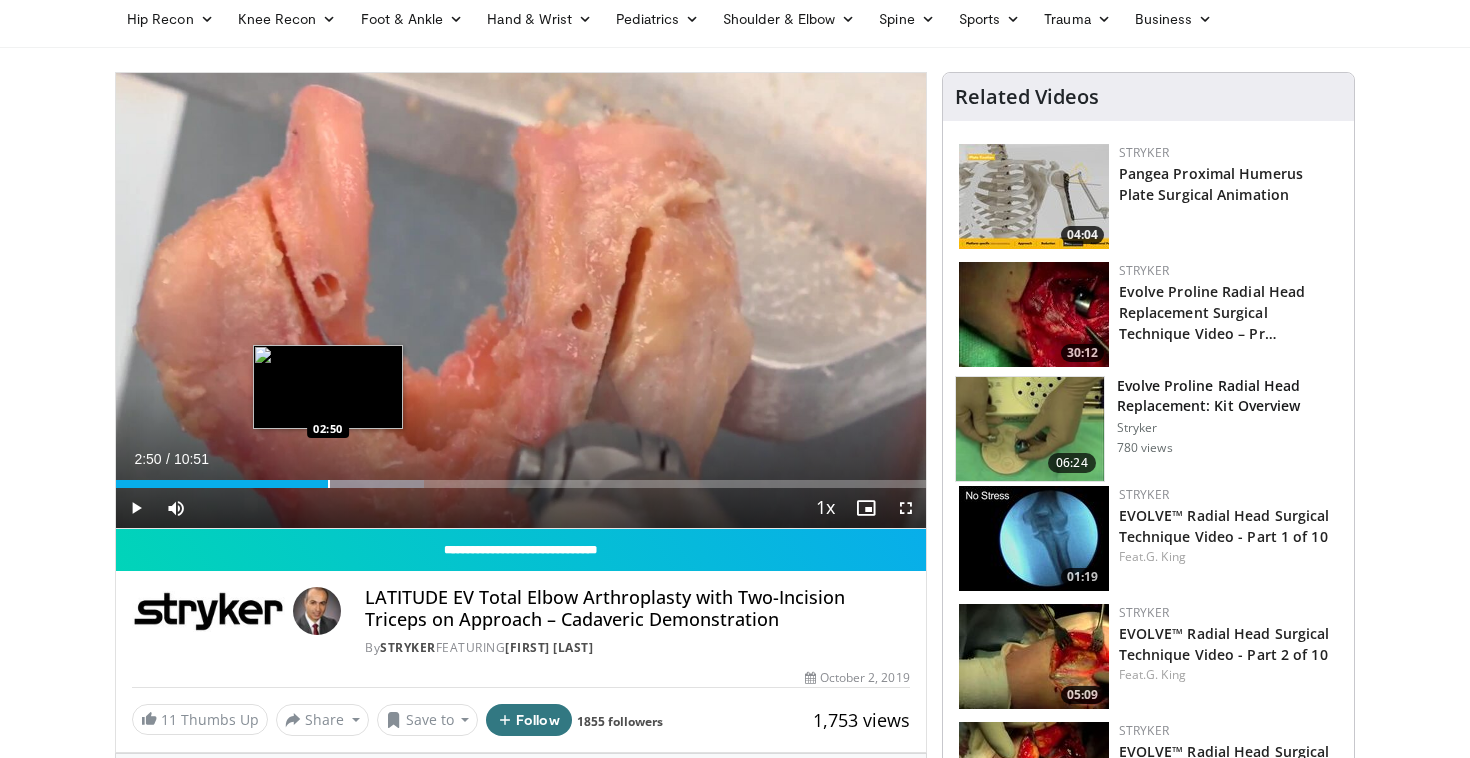 click at bounding box center (329, 484) 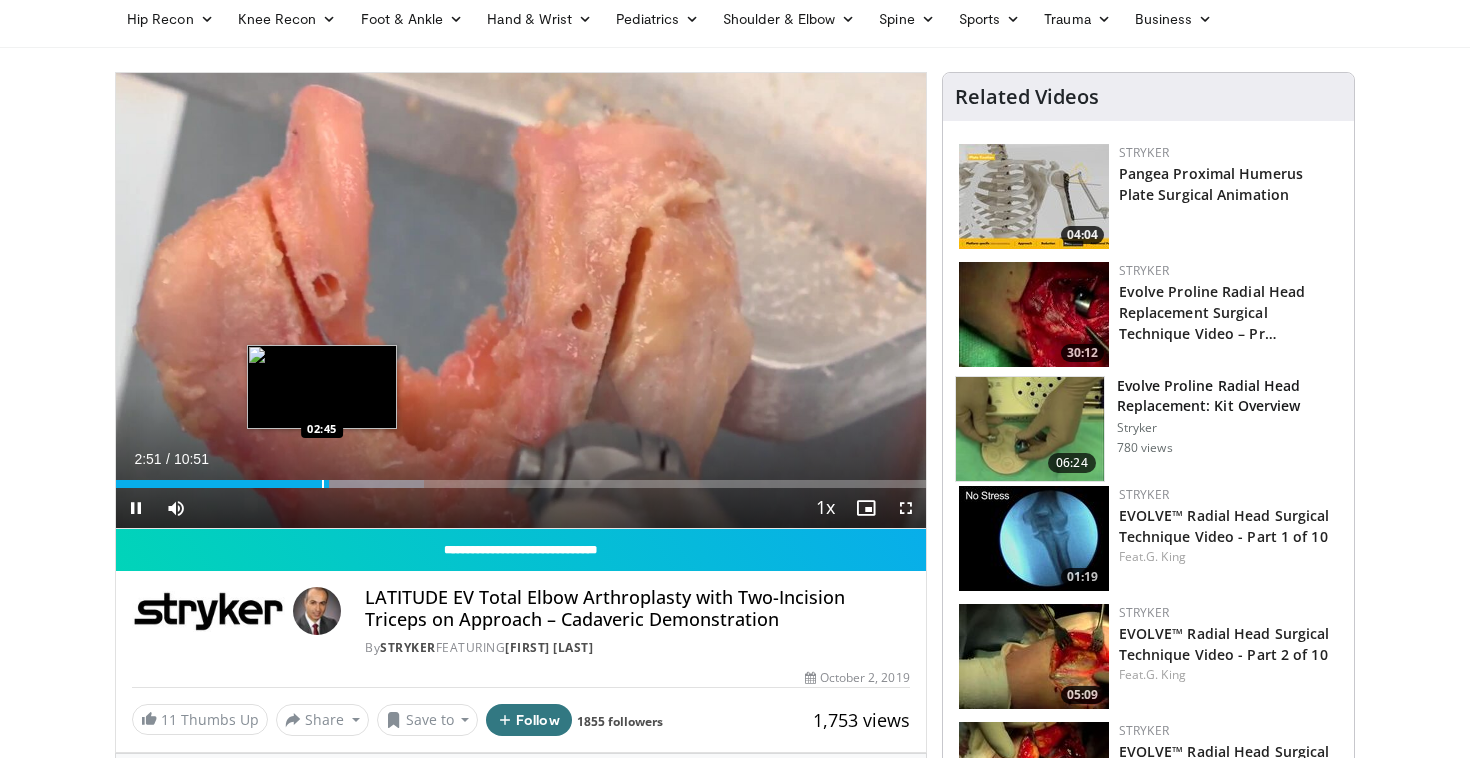 click at bounding box center (323, 484) 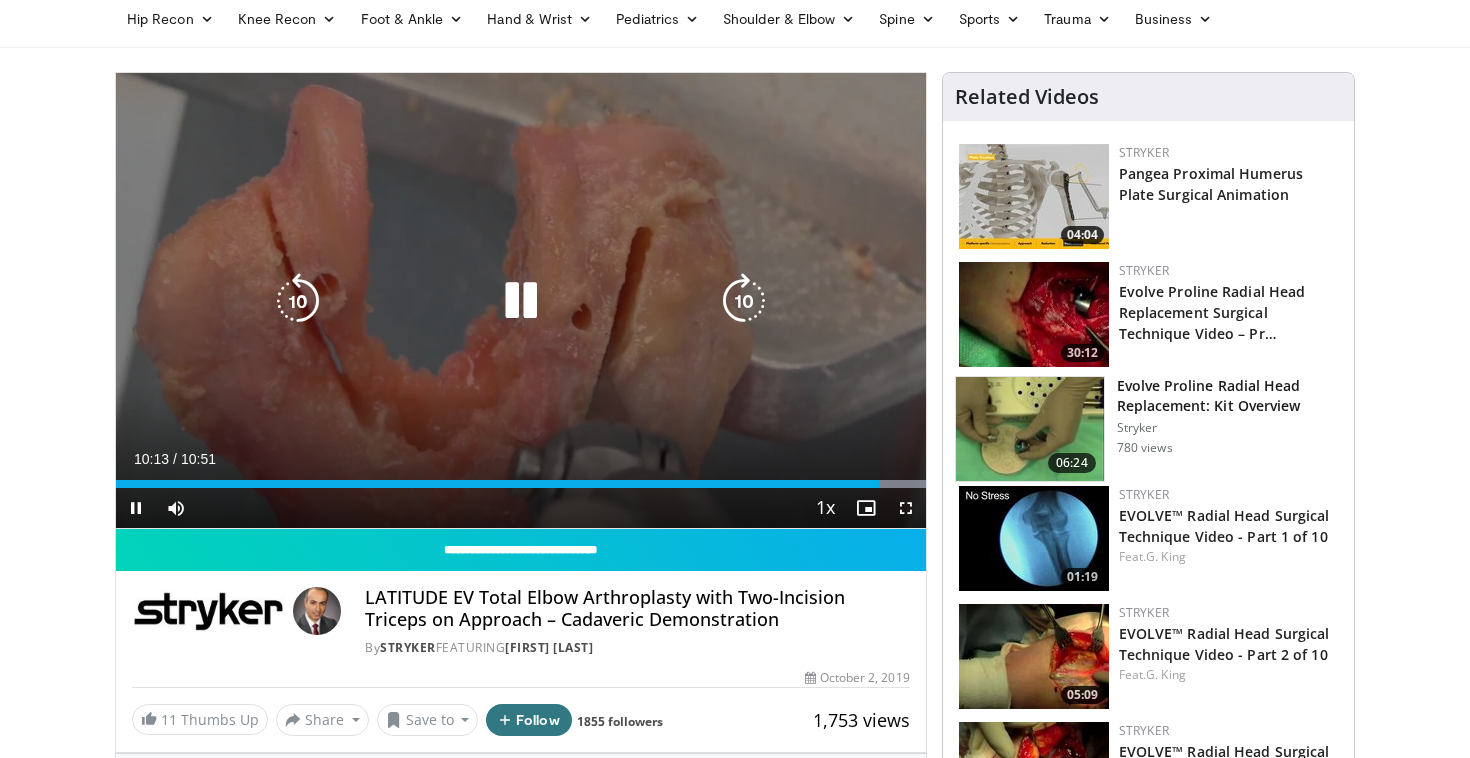 click at bounding box center [521, 301] 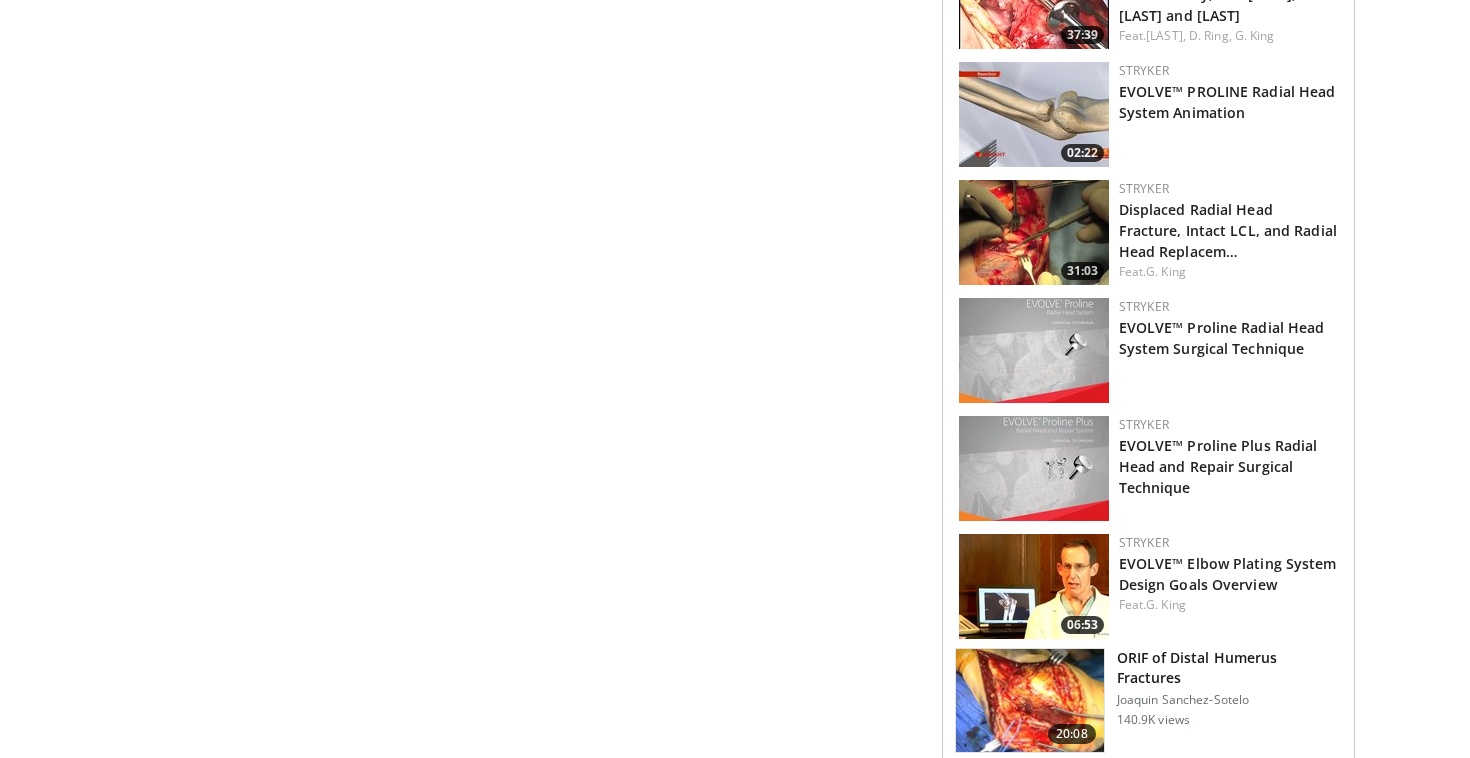 scroll, scrollTop: 1805, scrollLeft: 0, axis: vertical 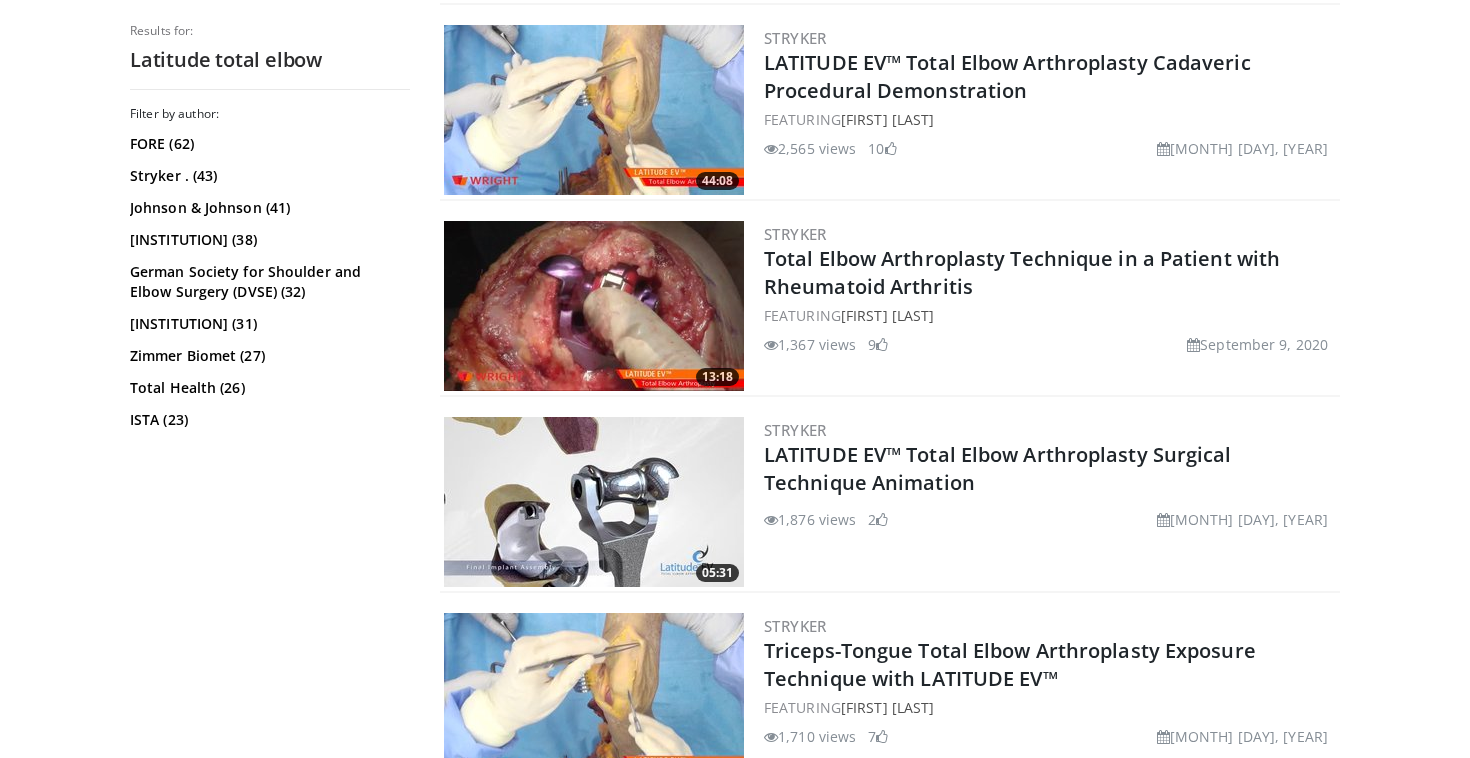 click at bounding box center [594, 502] 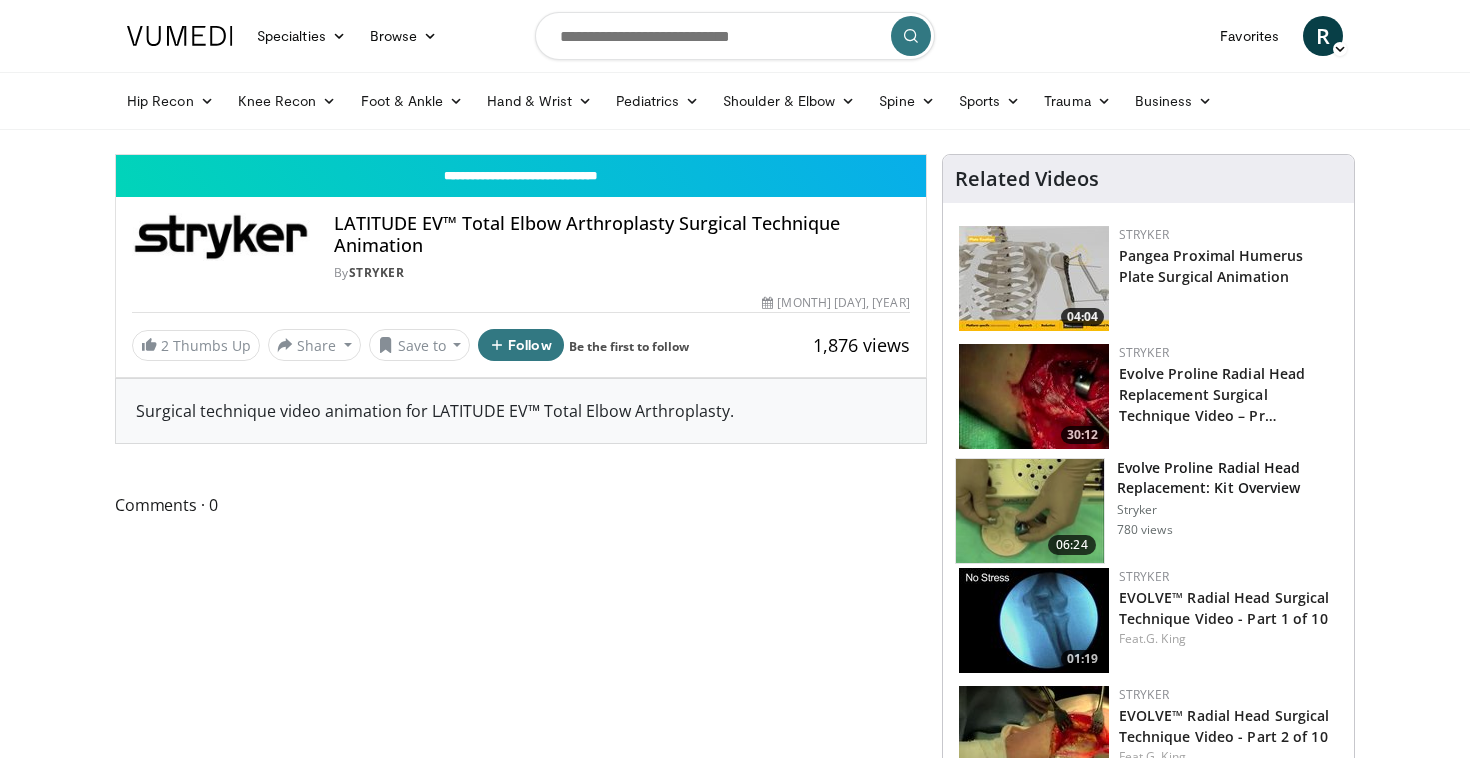 scroll, scrollTop: 0, scrollLeft: 0, axis: both 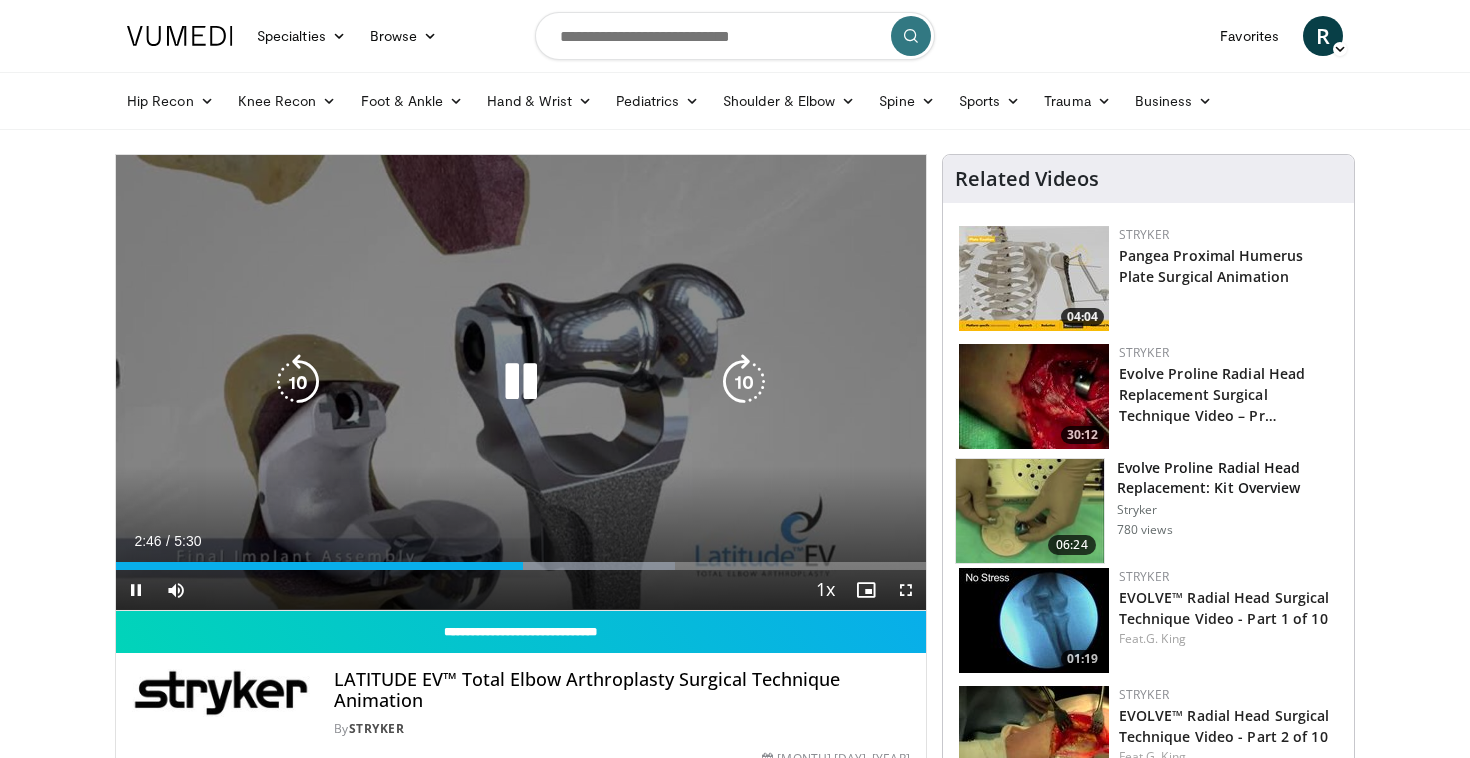 click at bounding box center [521, 382] 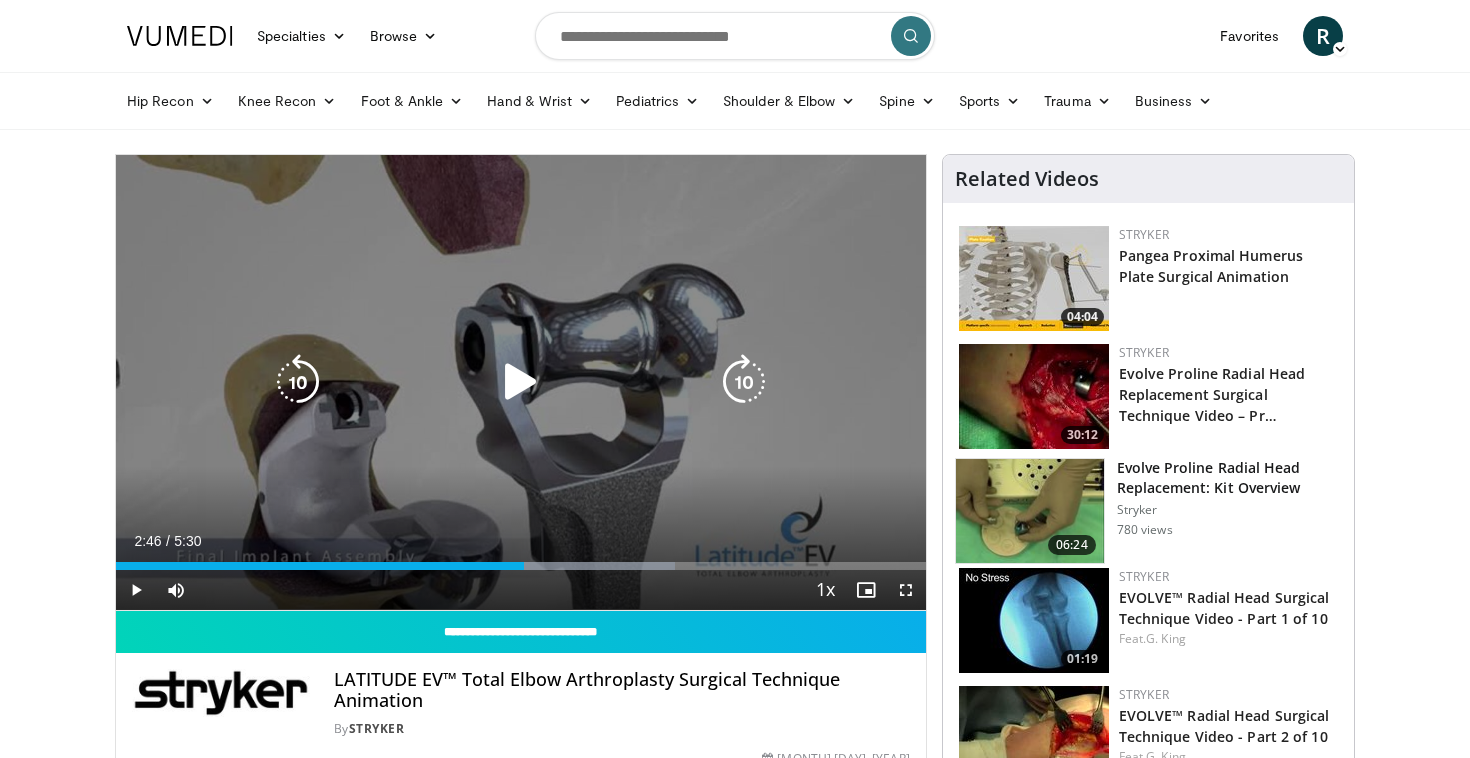 click at bounding box center [521, 382] 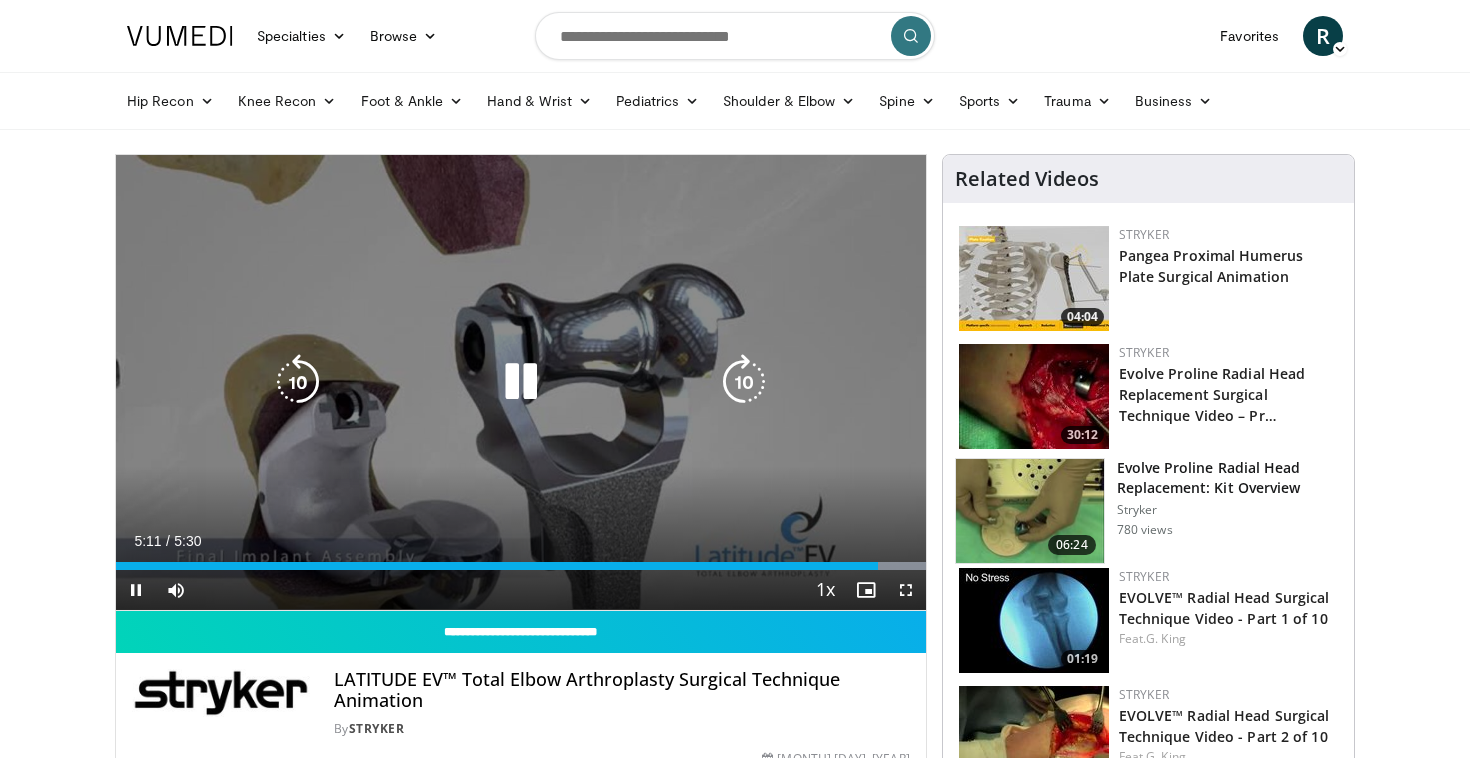 click at bounding box center [521, 382] 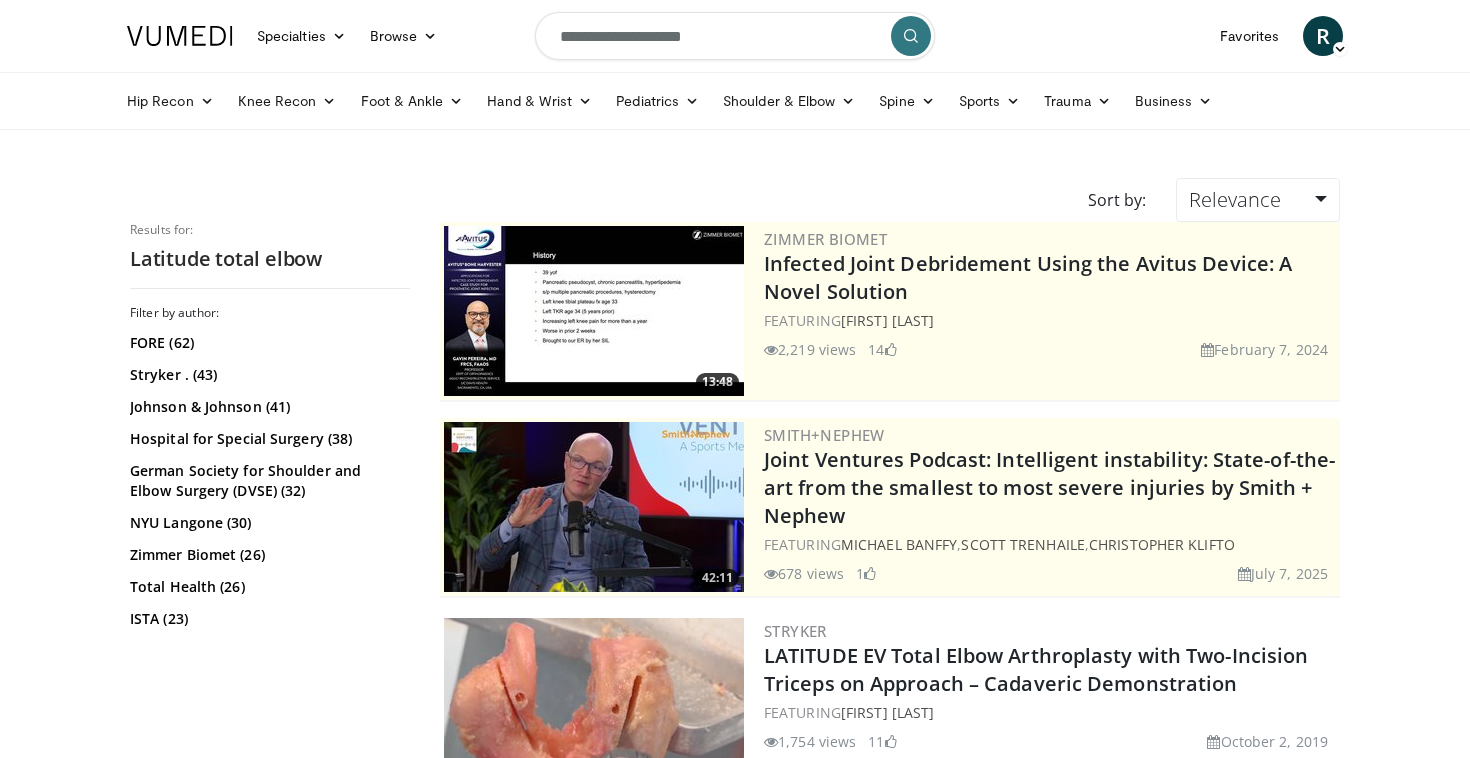 scroll, scrollTop: 1573, scrollLeft: 0, axis: vertical 